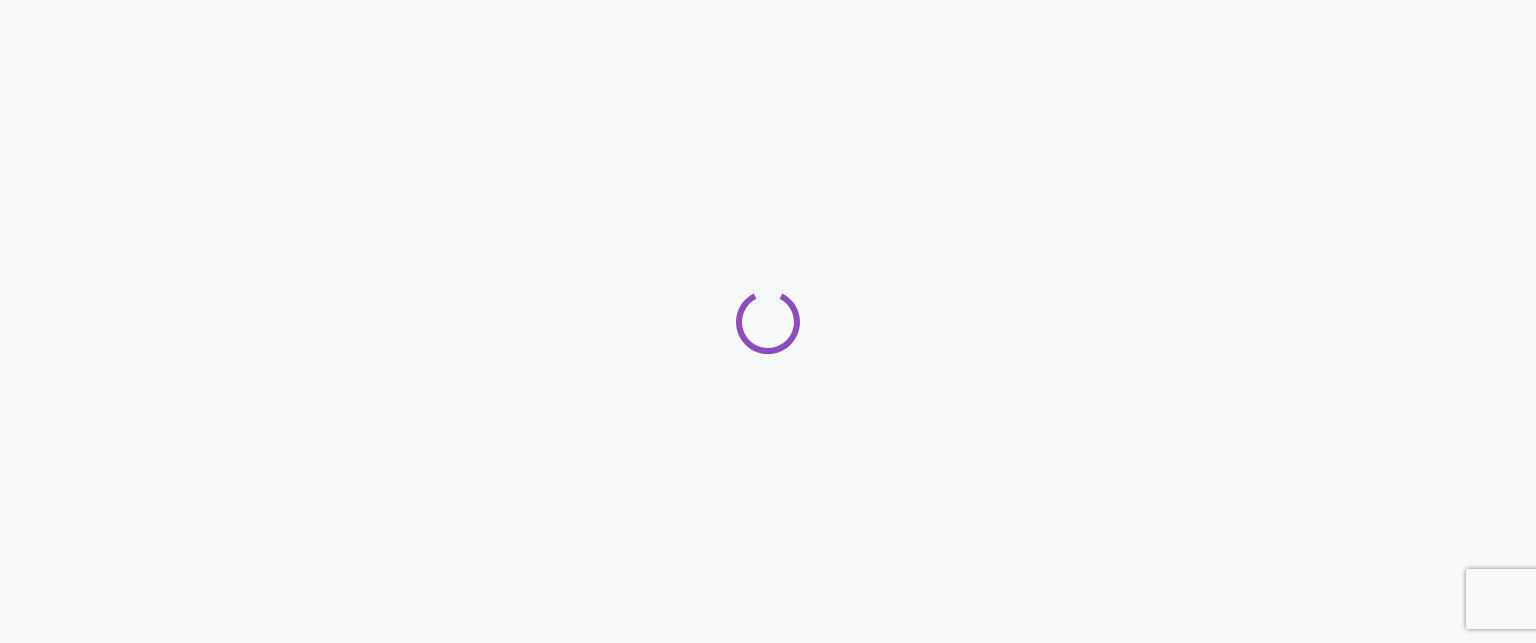 scroll, scrollTop: 0, scrollLeft: 0, axis: both 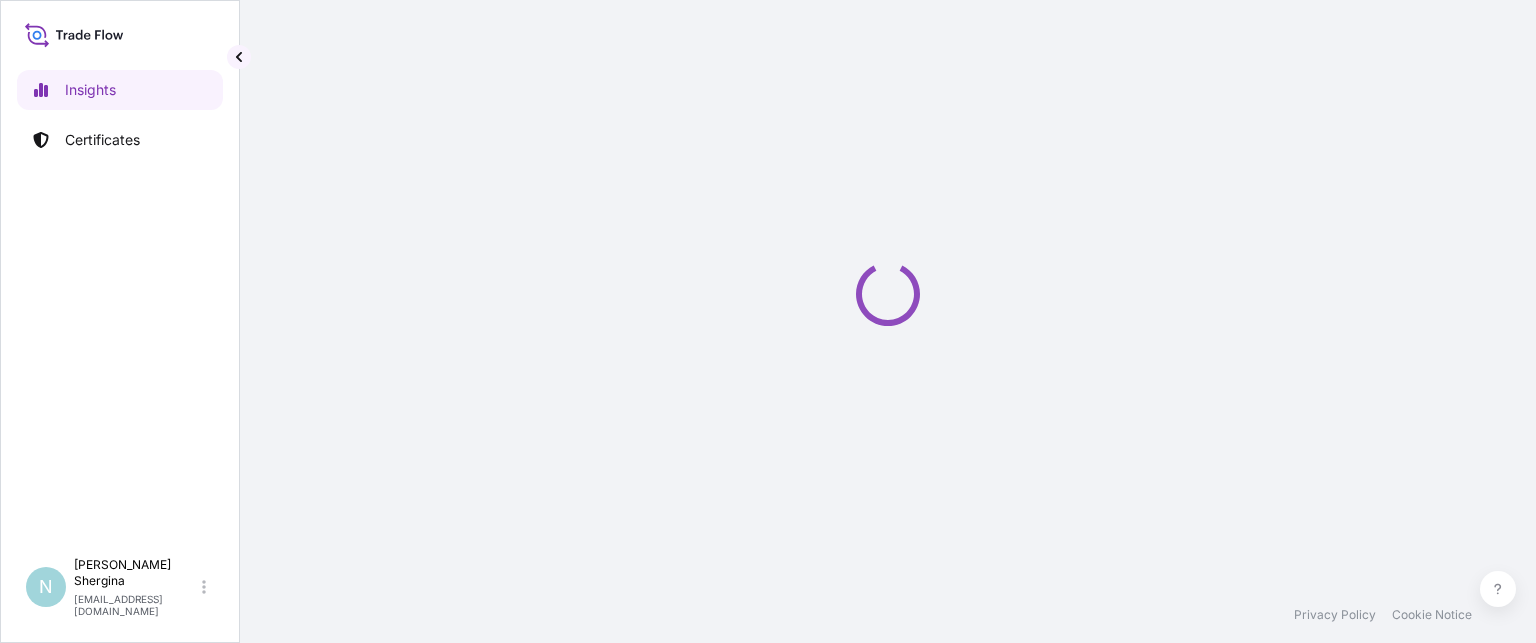 select on "2025" 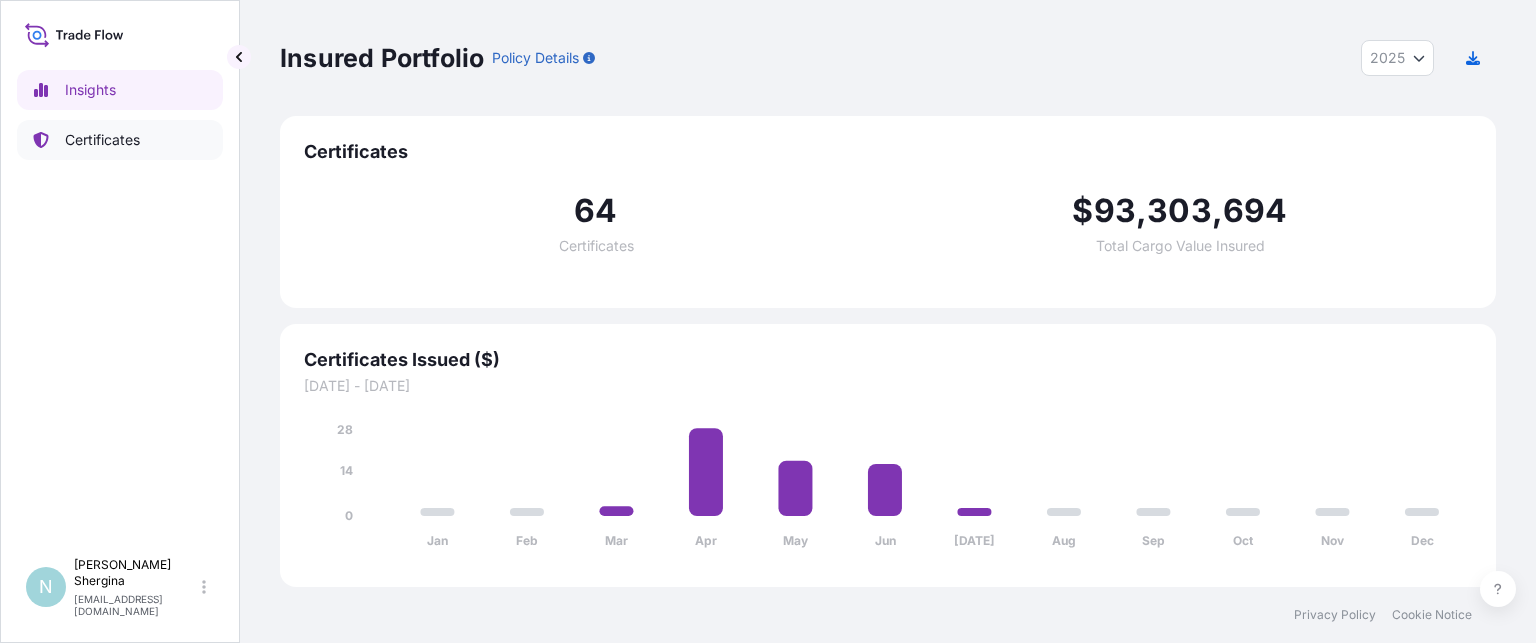 click on "Certificates" at bounding box center [102, 140] 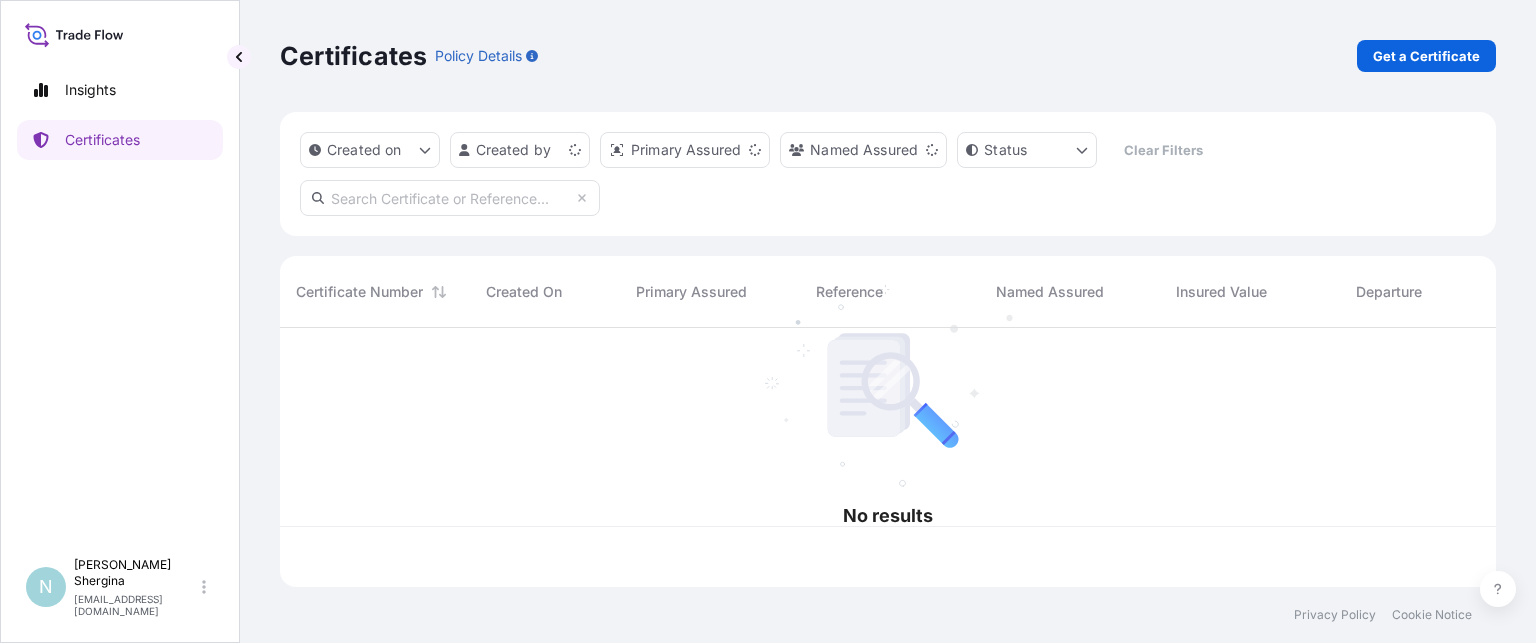 scroll, scrollTop: 16, scrollLeft: 16, axis: both 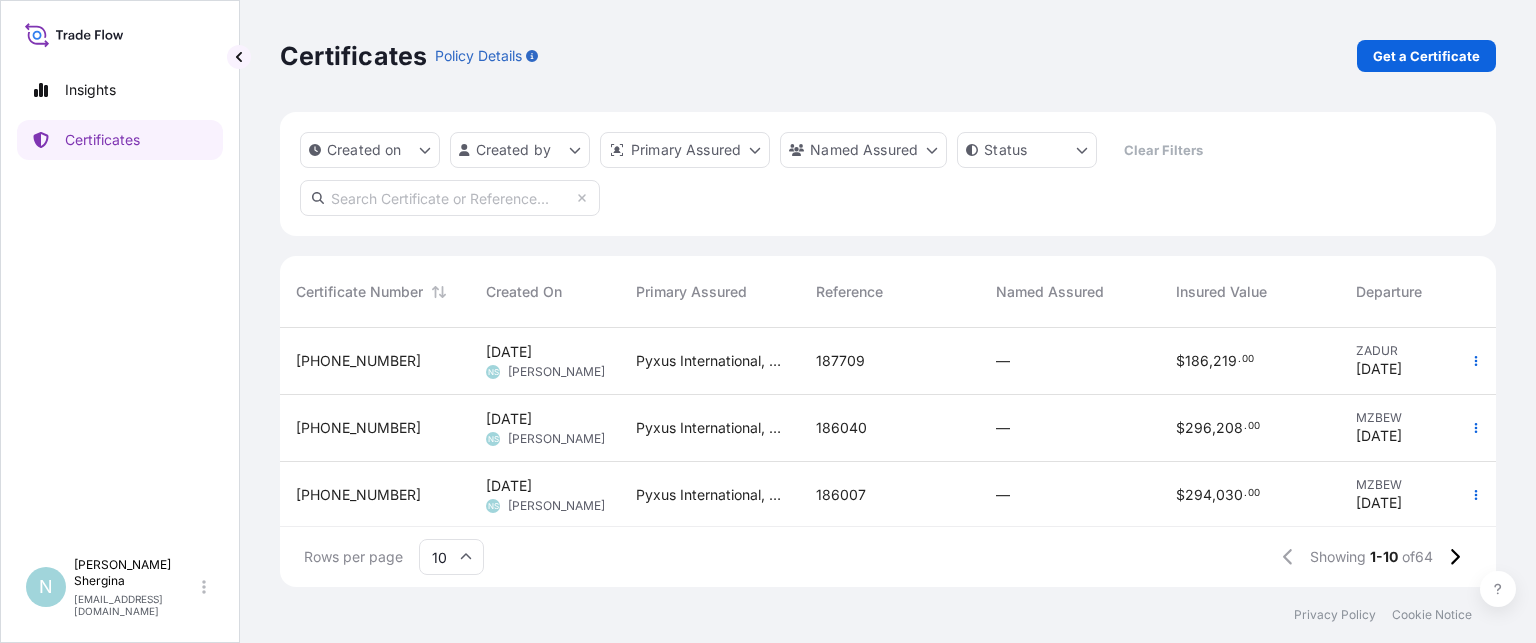 click at bounding box center (450, 198) 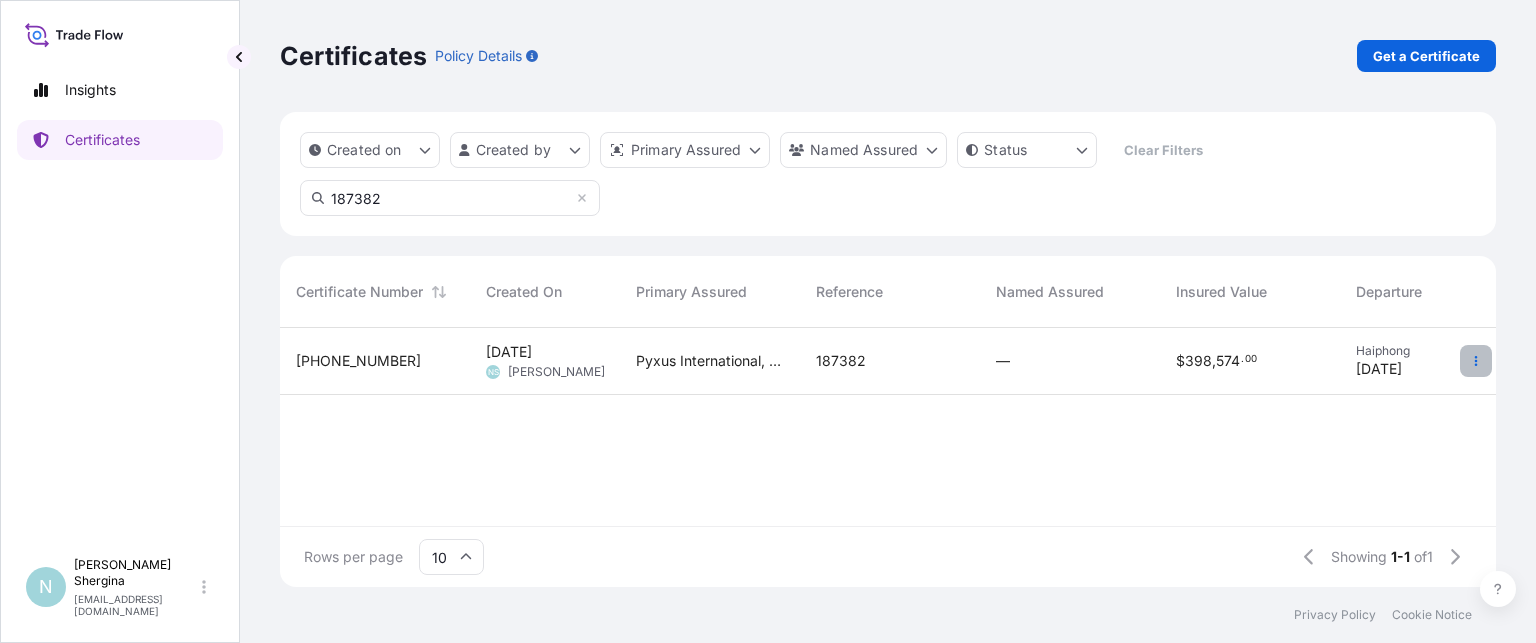 type on "187382" 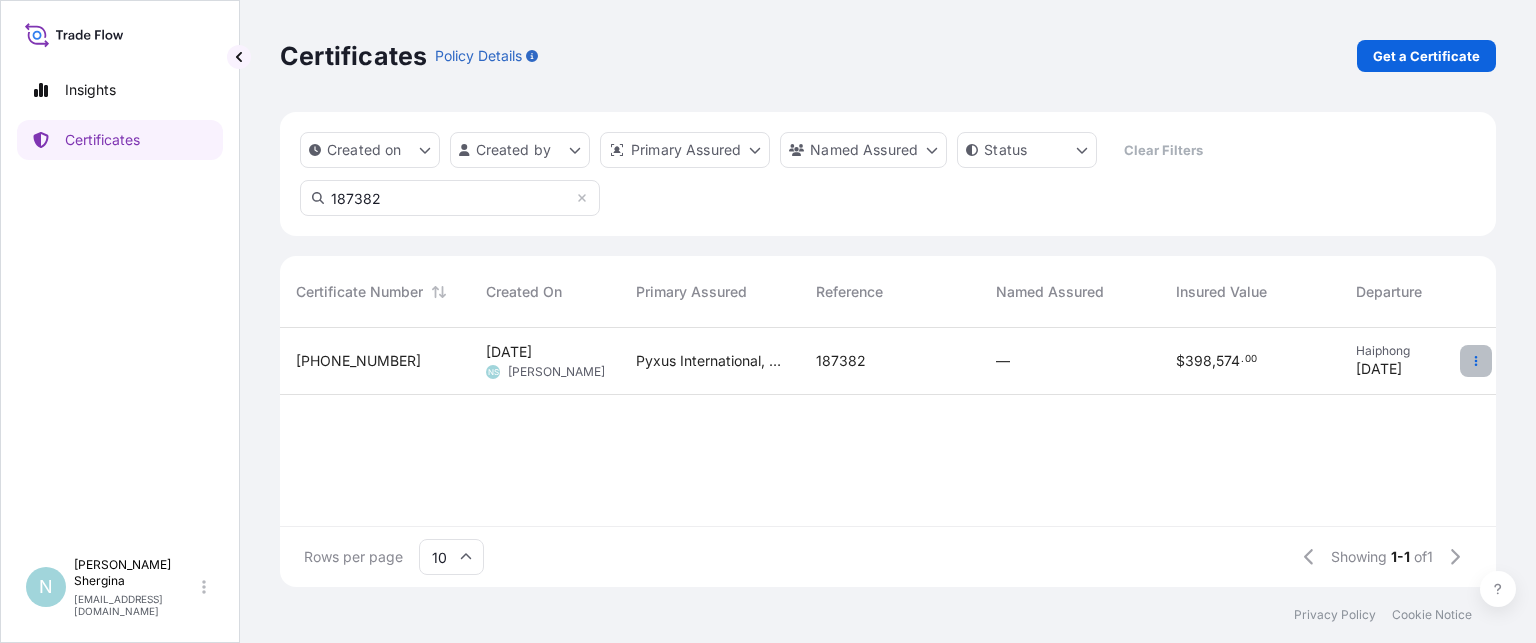 click 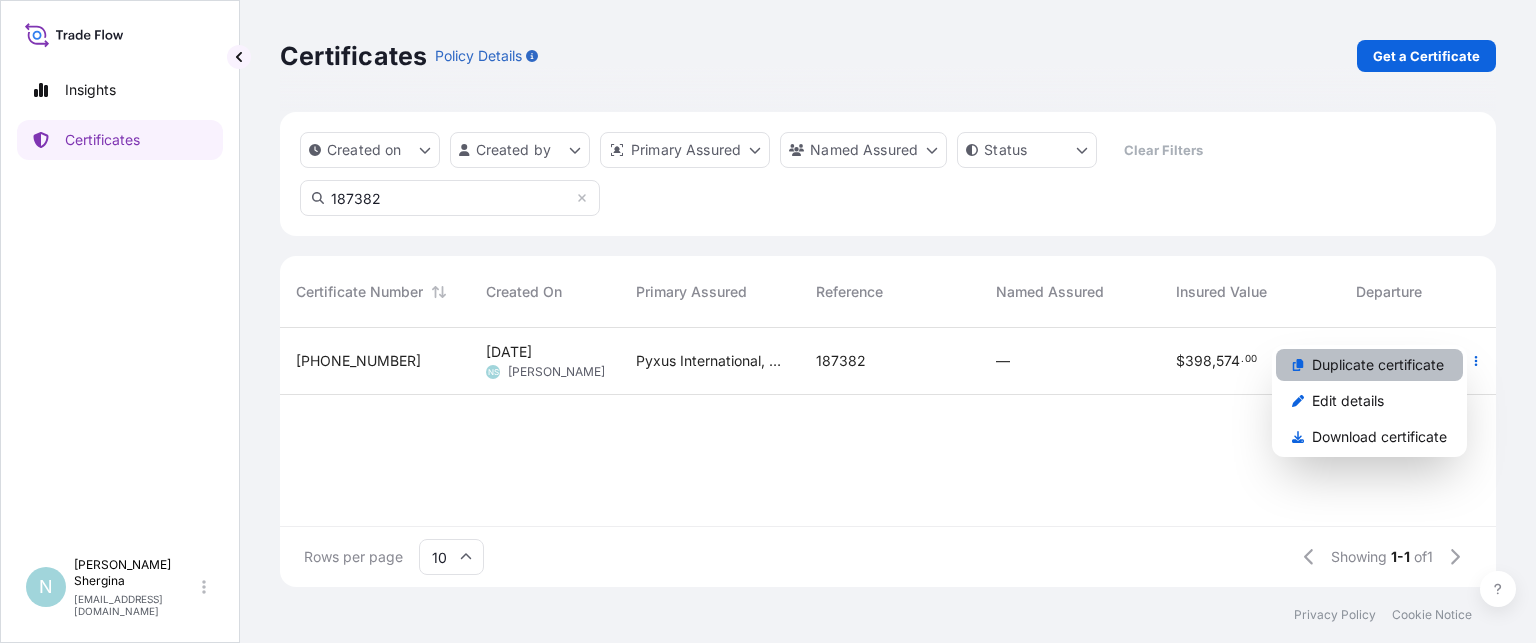 click on "Duplicate certificate" at bounding box center [1378, 365] 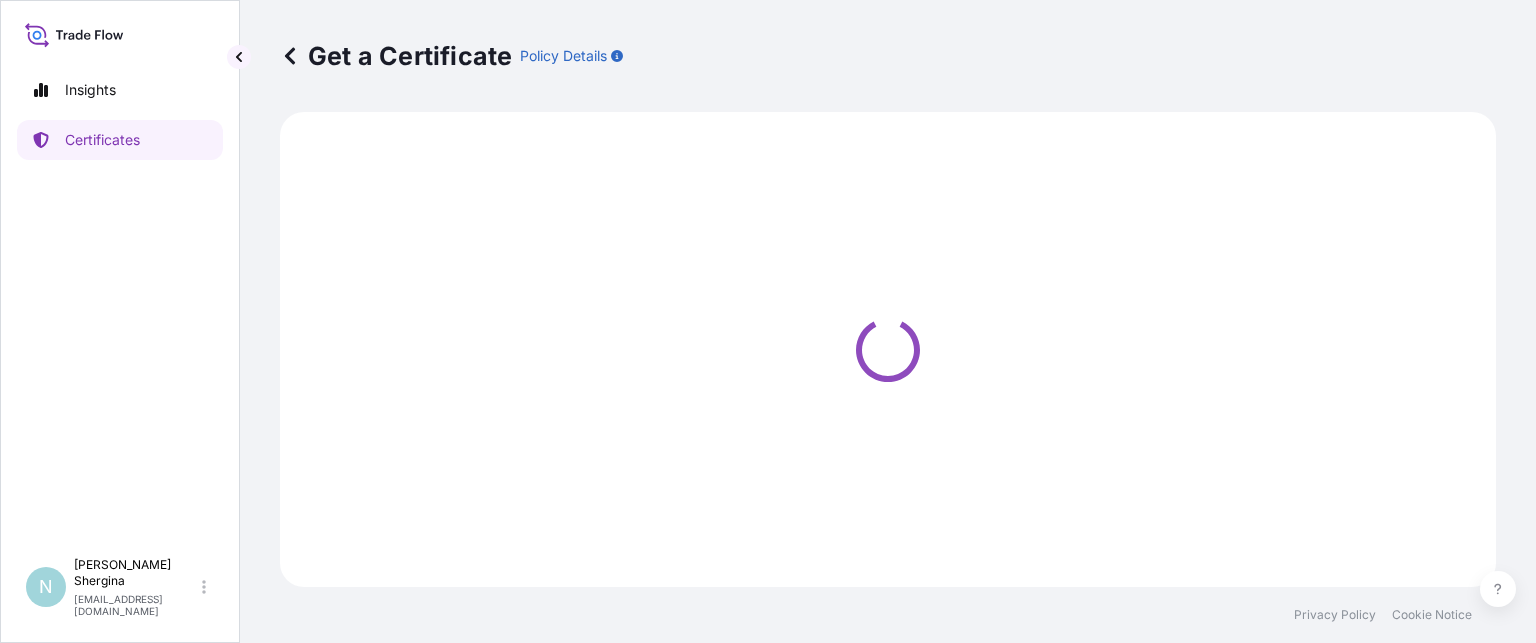 select on "Ocean Vessel" 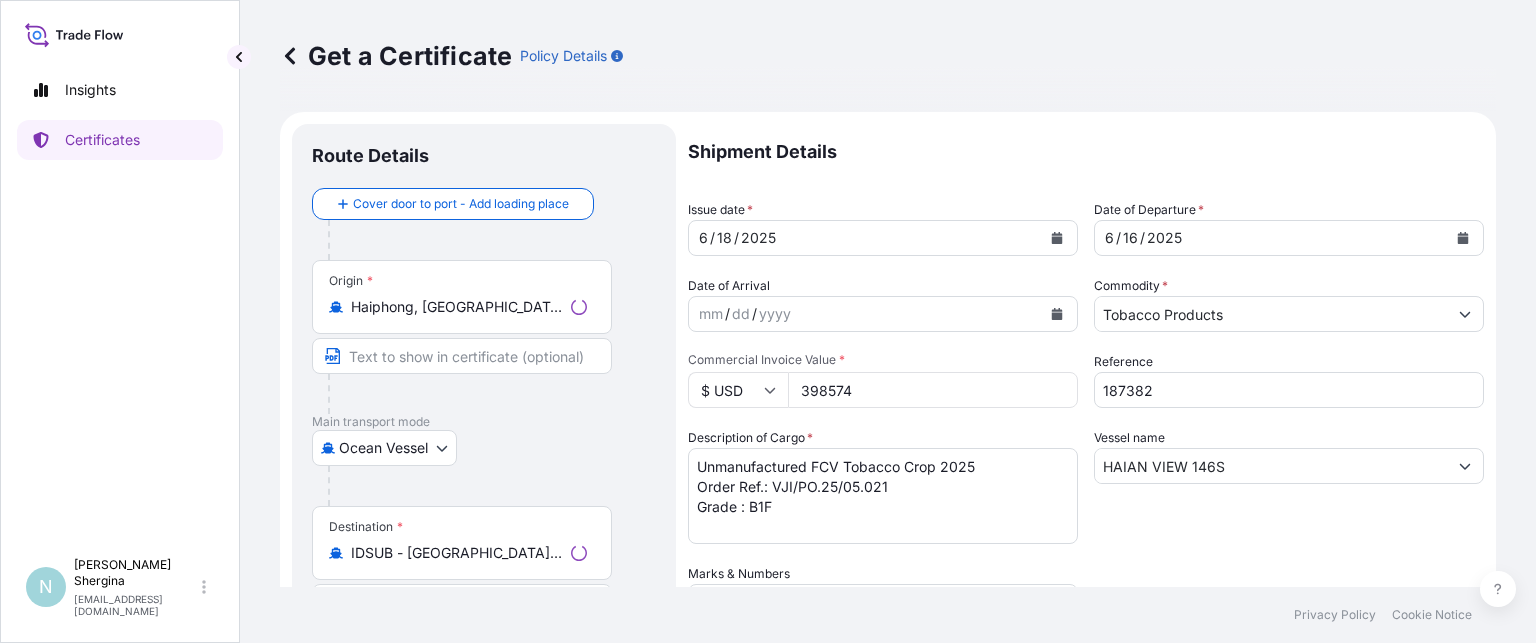 select on "31548" 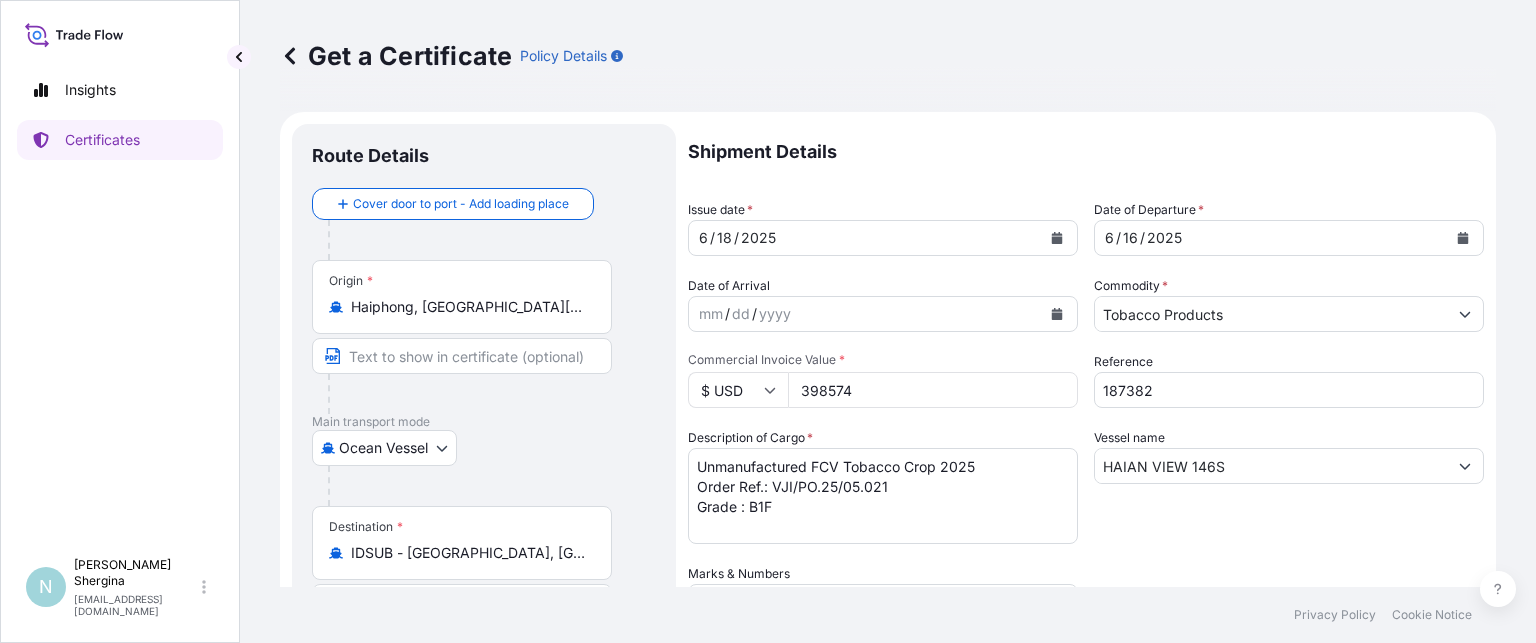 click 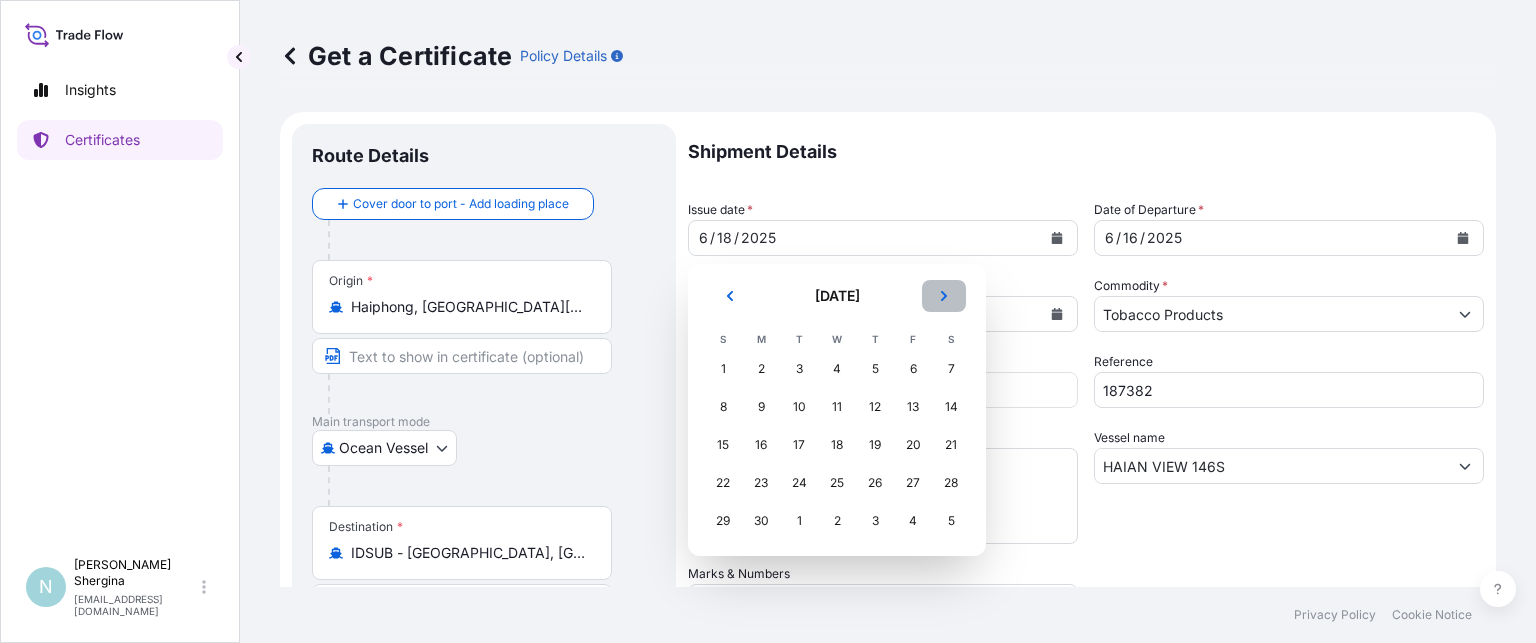 click 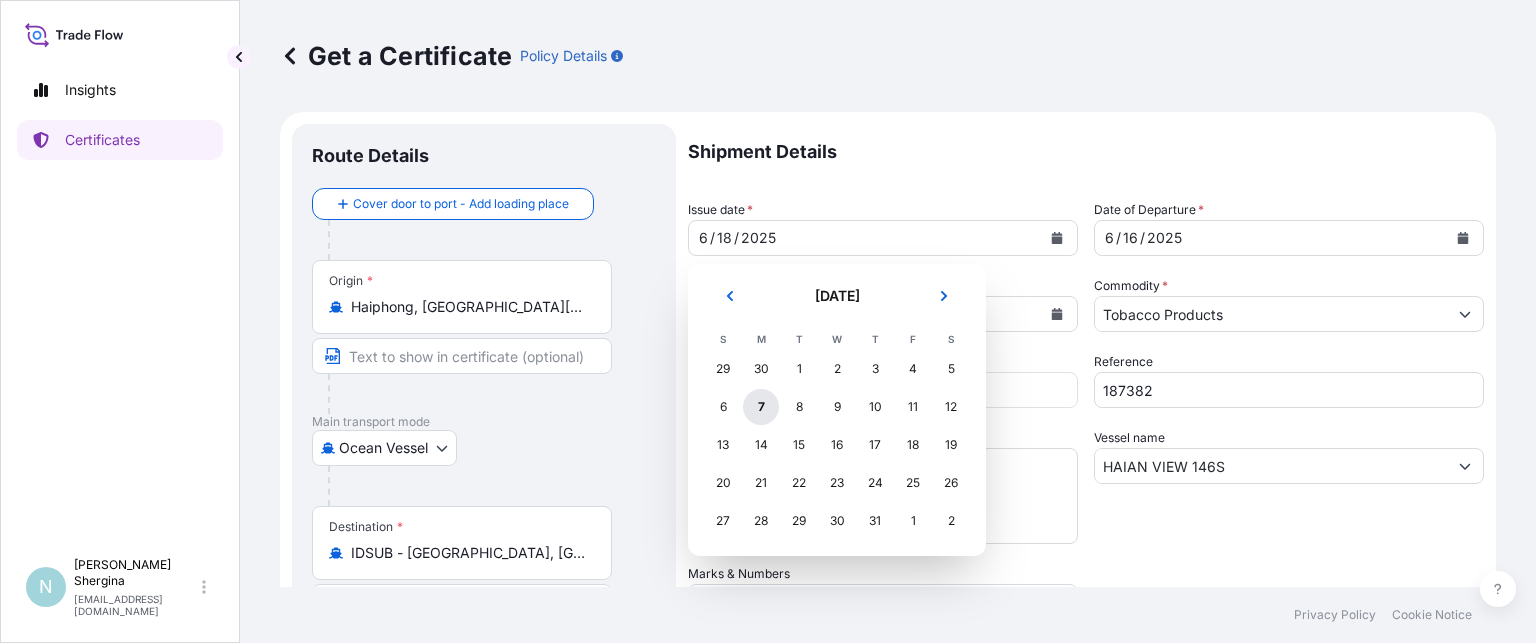 click on "7" at bounding box center [761, 407] 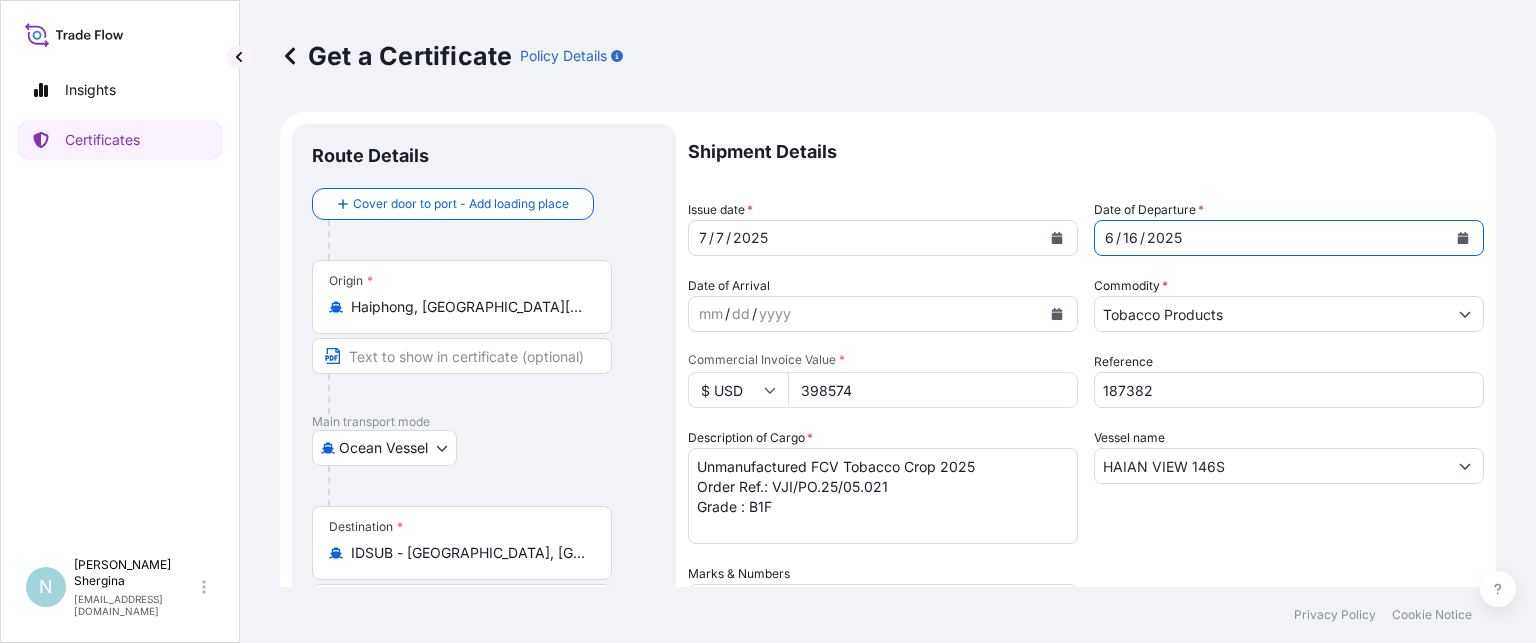click at bounding box center [1463, 238] 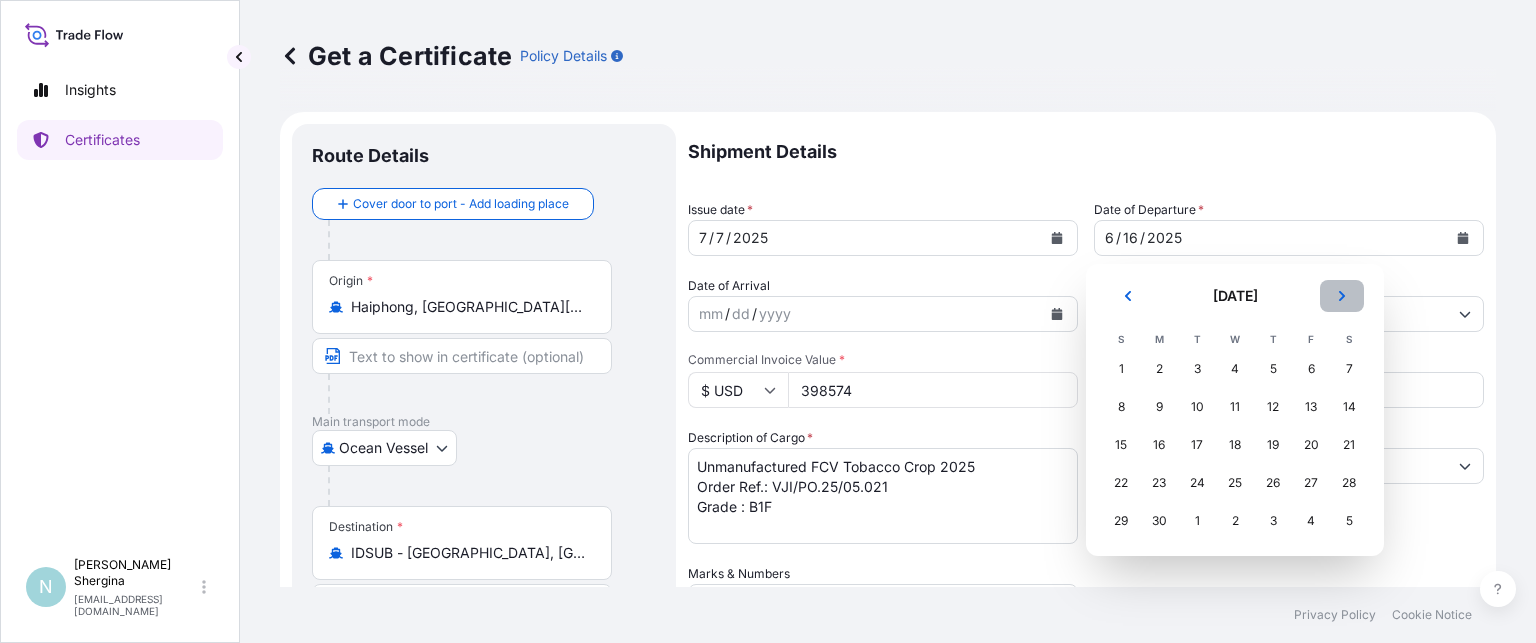 click at bounding box center [1342, 296] 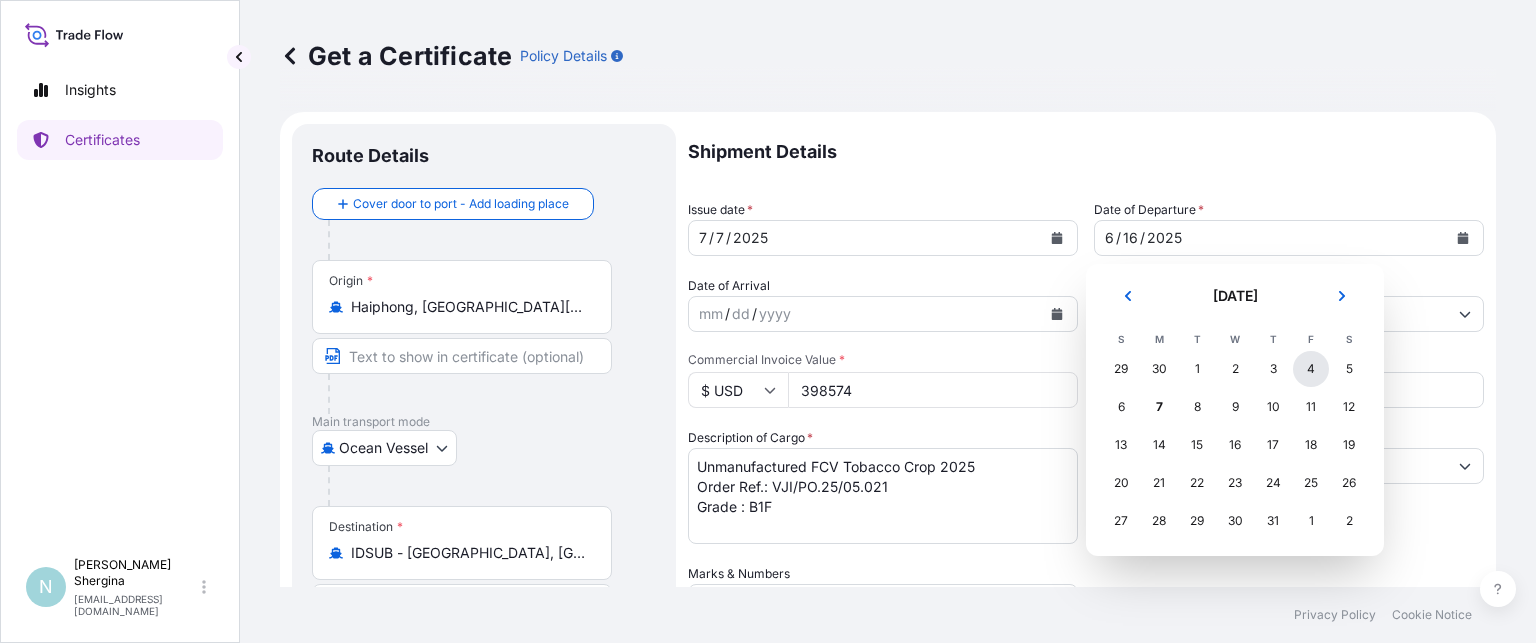 click on "4" at bounding box center (1311, 369) 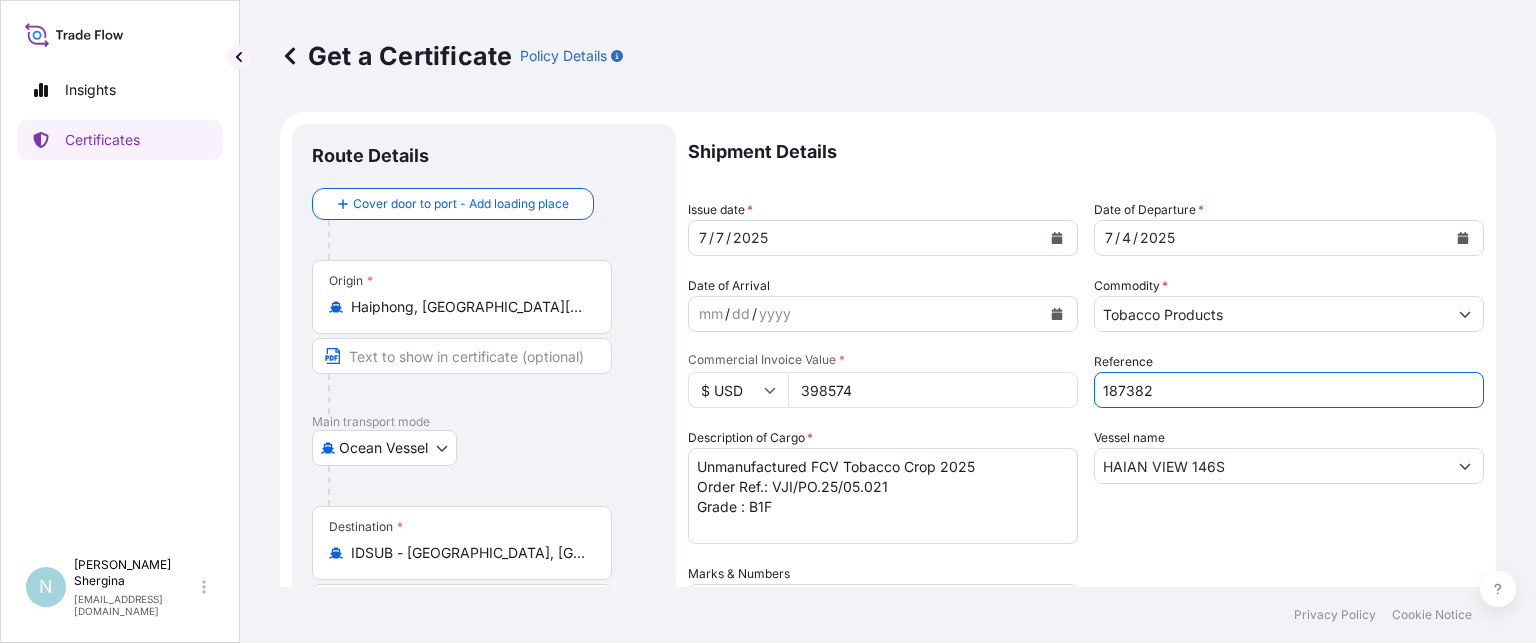 drag, startPoint x: 1156, startPoint y: 391, endPoint x: 992, endPoint y: 383, distance: 164.195 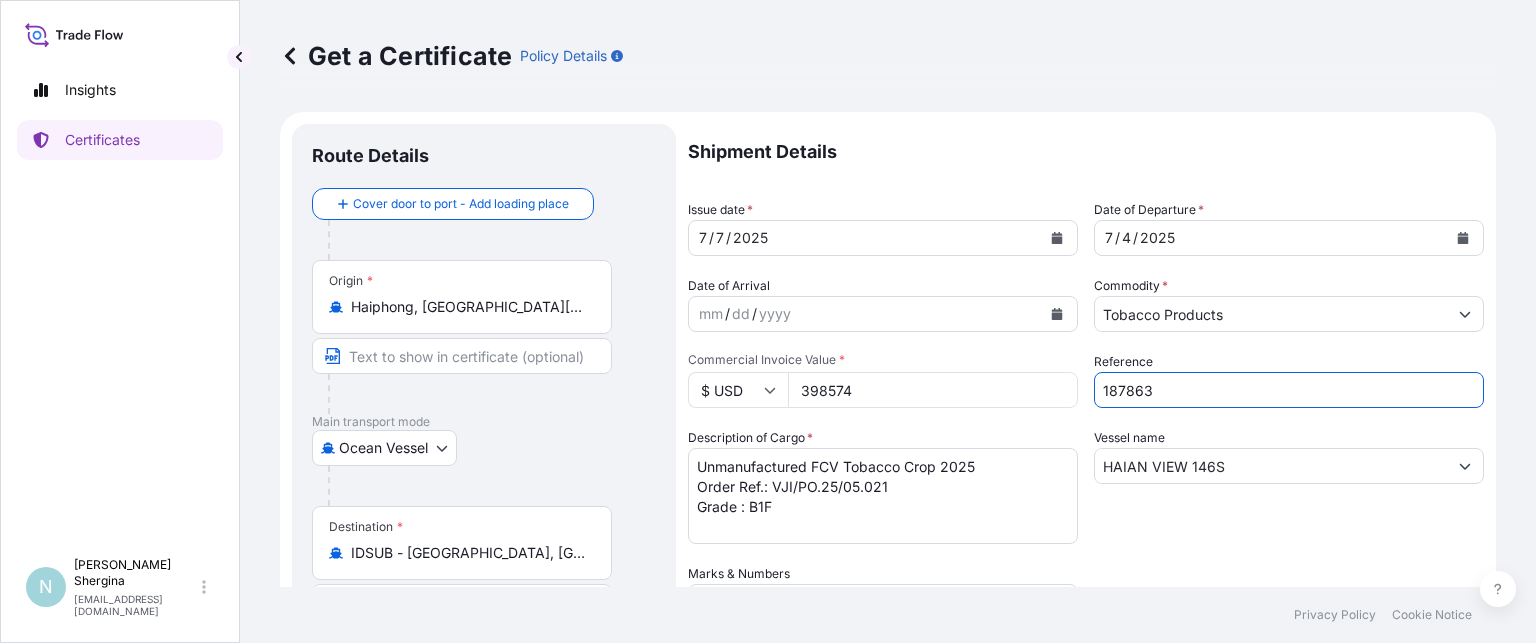 type on "187863" 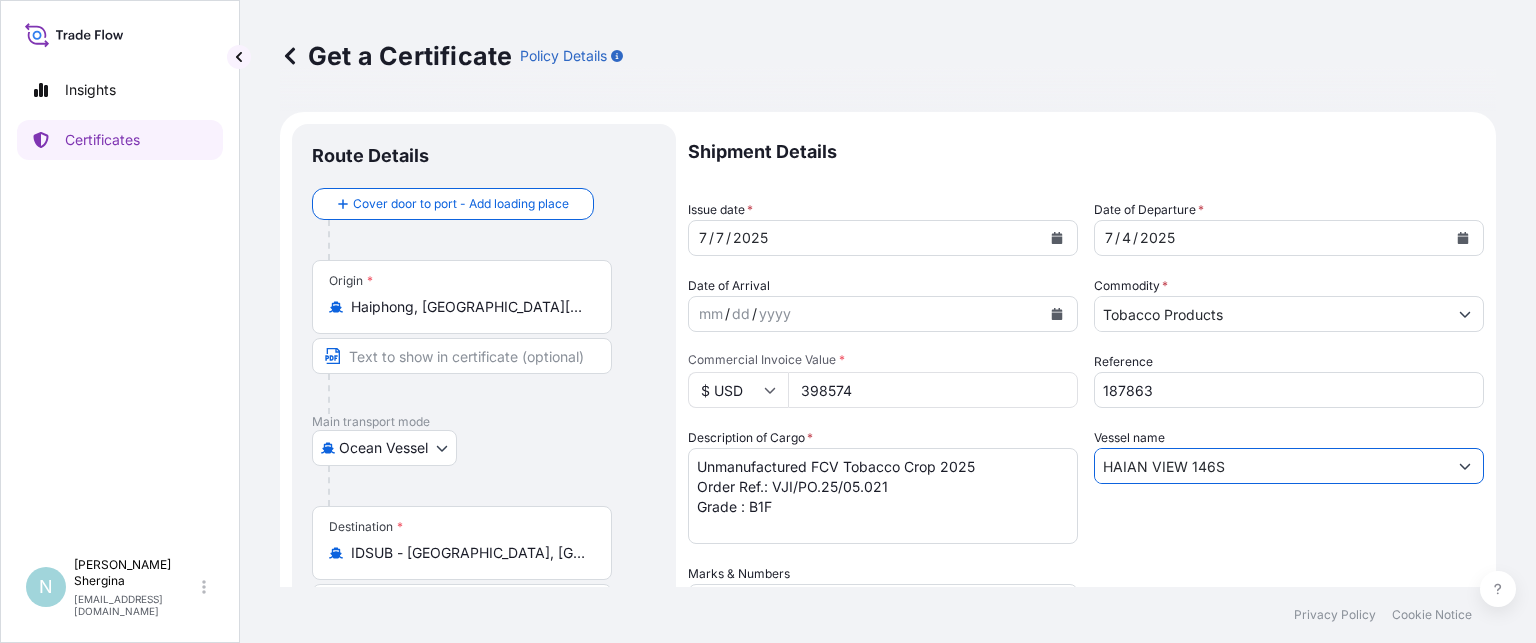 drag, startPoint x: 1215, startPoint y: 463, endPoint x: 978, endPoint y: 462, distance: 237.0021 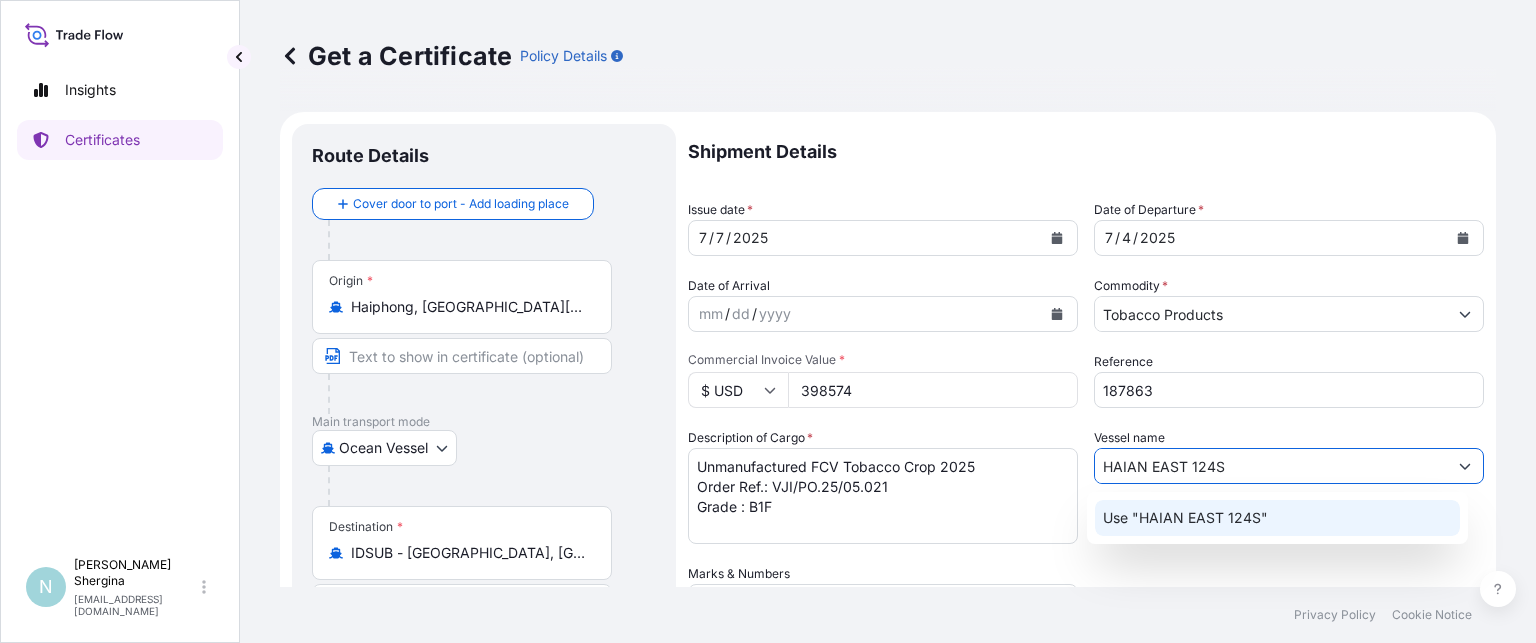 click on "Use "HAIAN EAST 124S"" 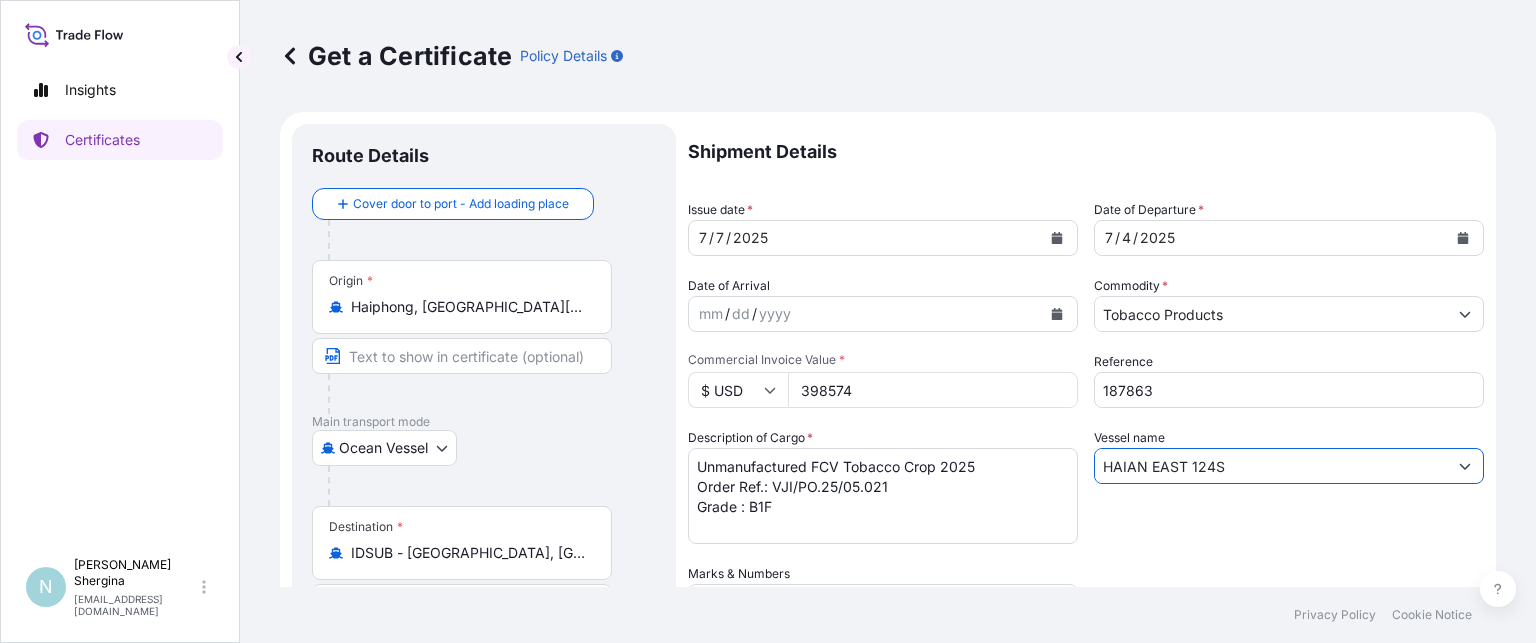 type on "HAIAN EAST 124S" 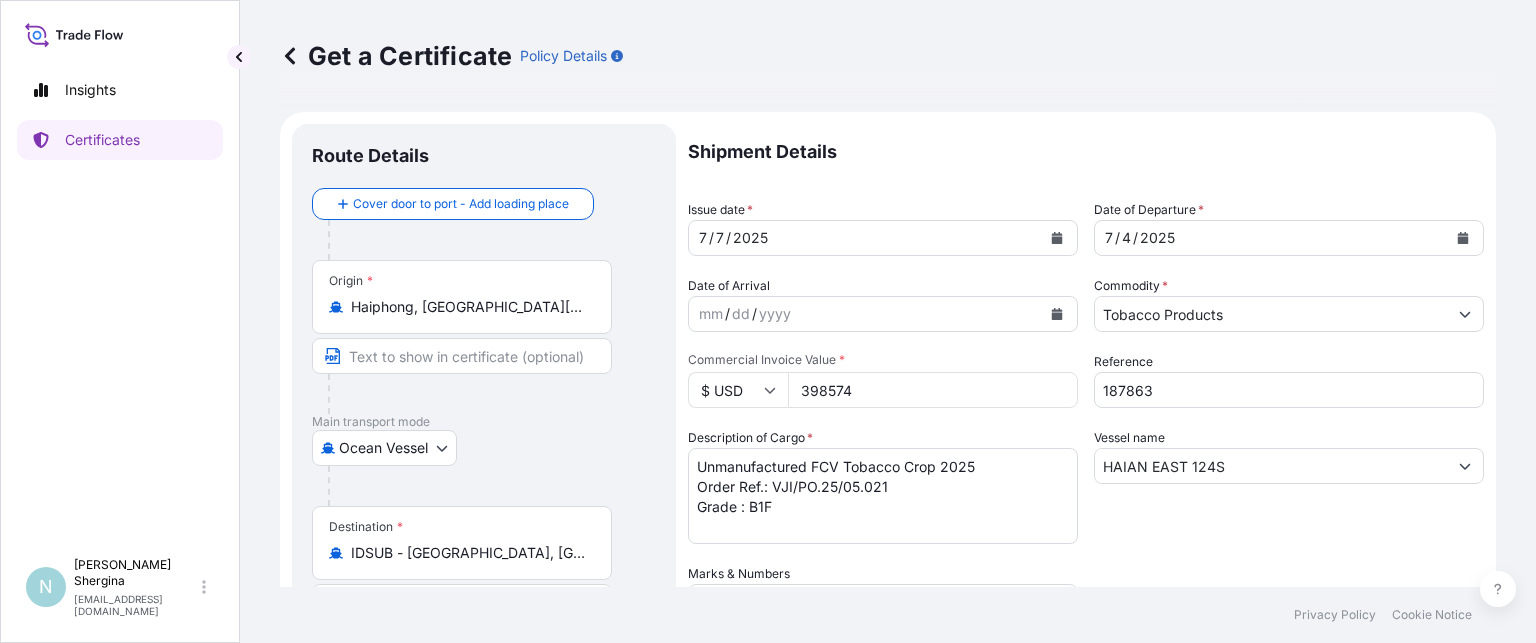 click on "Vessel name HAIAN EAST 124S" at bounding box center [1289, 486] 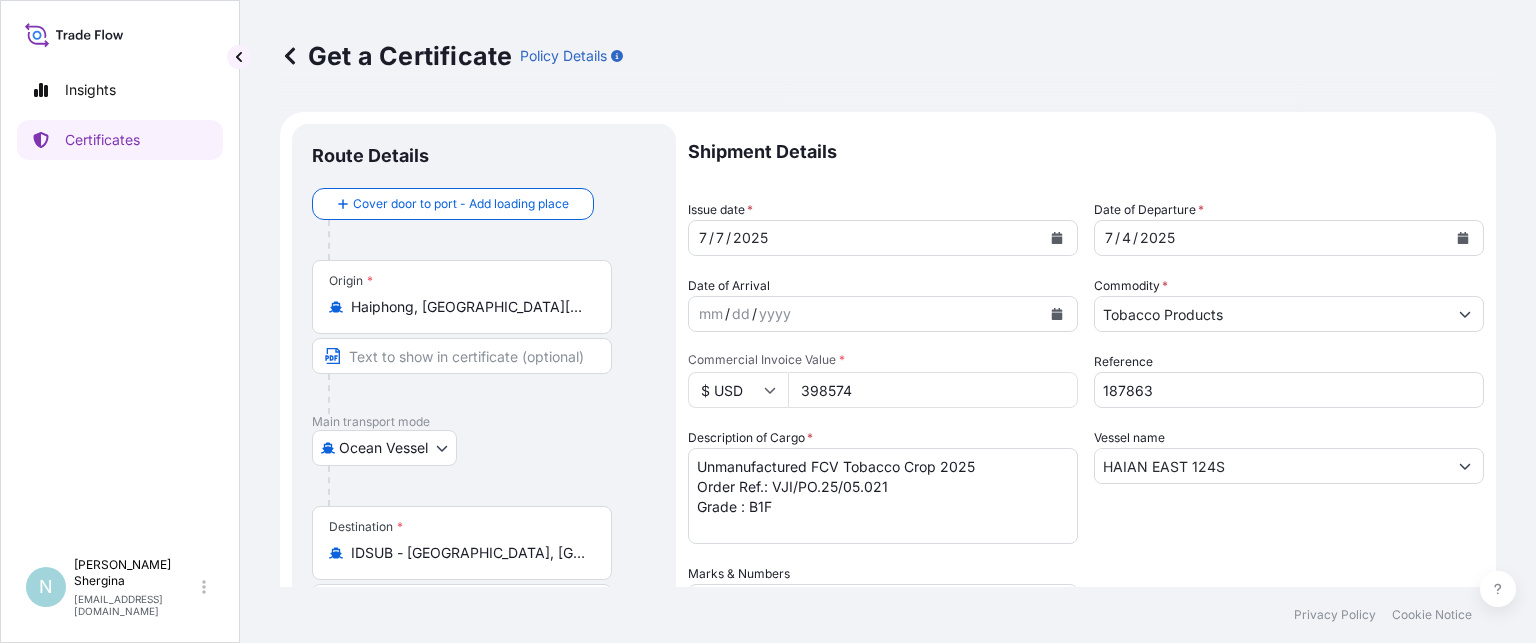 click on "Insights Certificates" at bounding box center [120, 300] 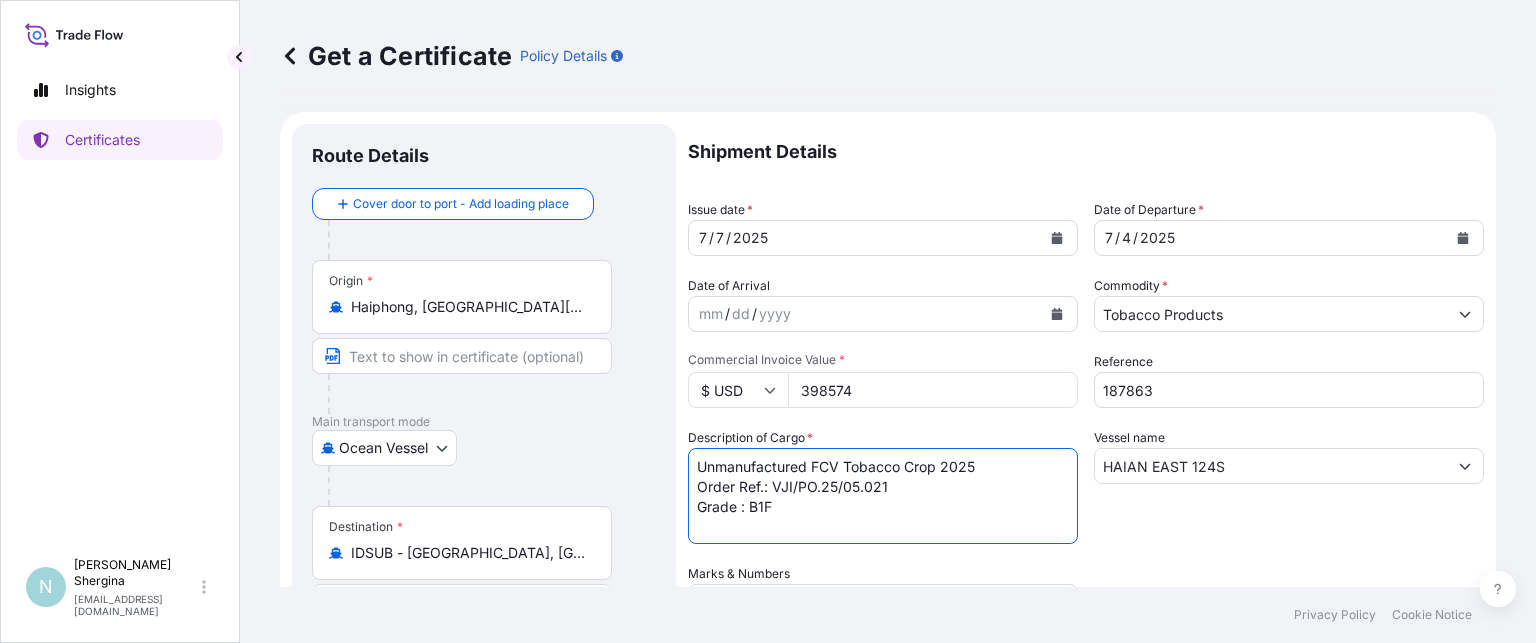 click on "Unmanufactured FCV Tobacco Crop 2025
Order Ref.: VJI/PO.25/05.021
Grade : B1F" at bounding box center (883, 496) 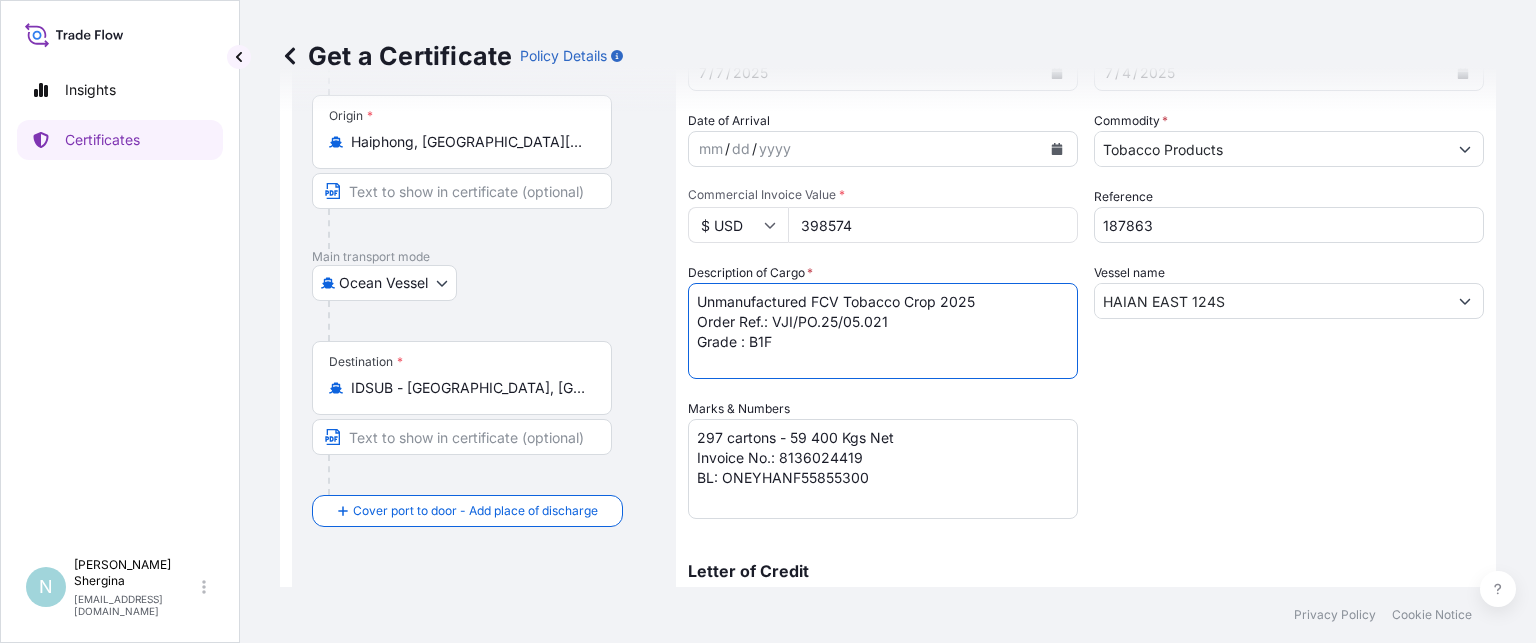 scroll, scrollTop: 200, scrollLeft: 0, axis: vertical 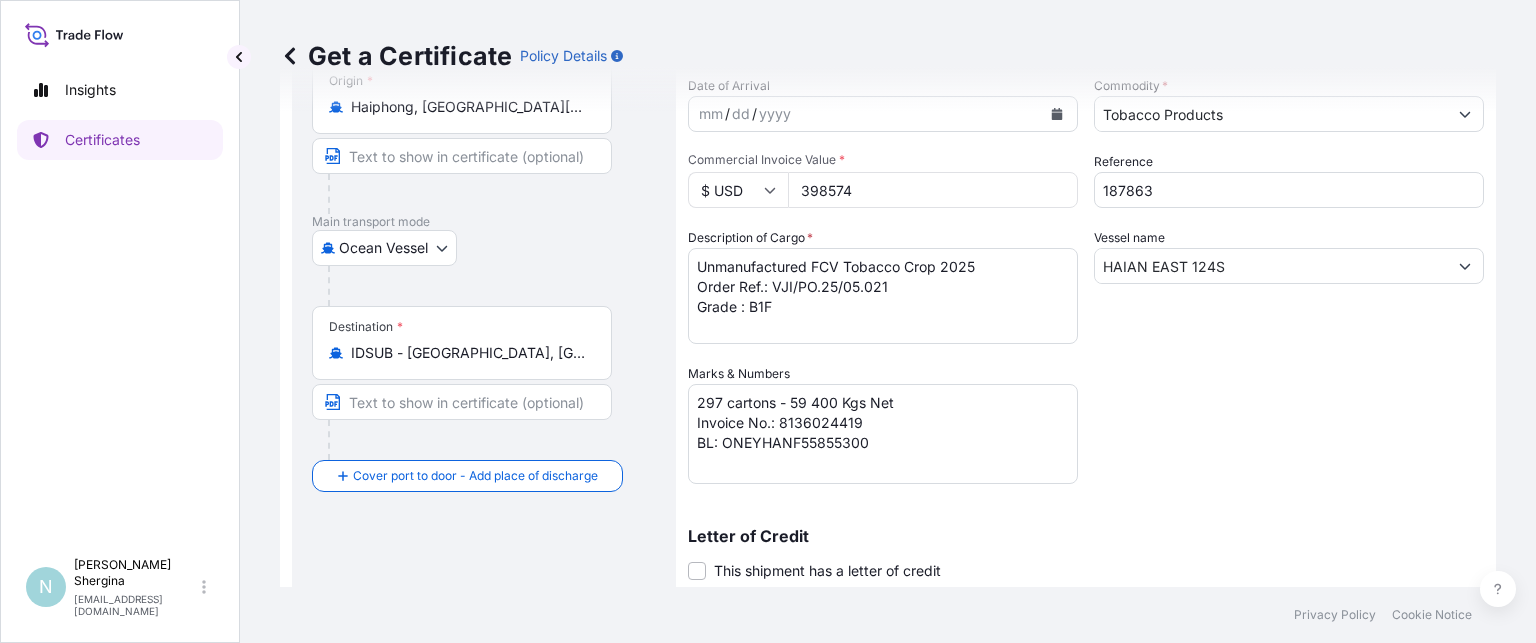 drag, startPoint x: 783, startPoint y: 442, endPoint x: 780, endPoint y: 426, distance: 16.27882 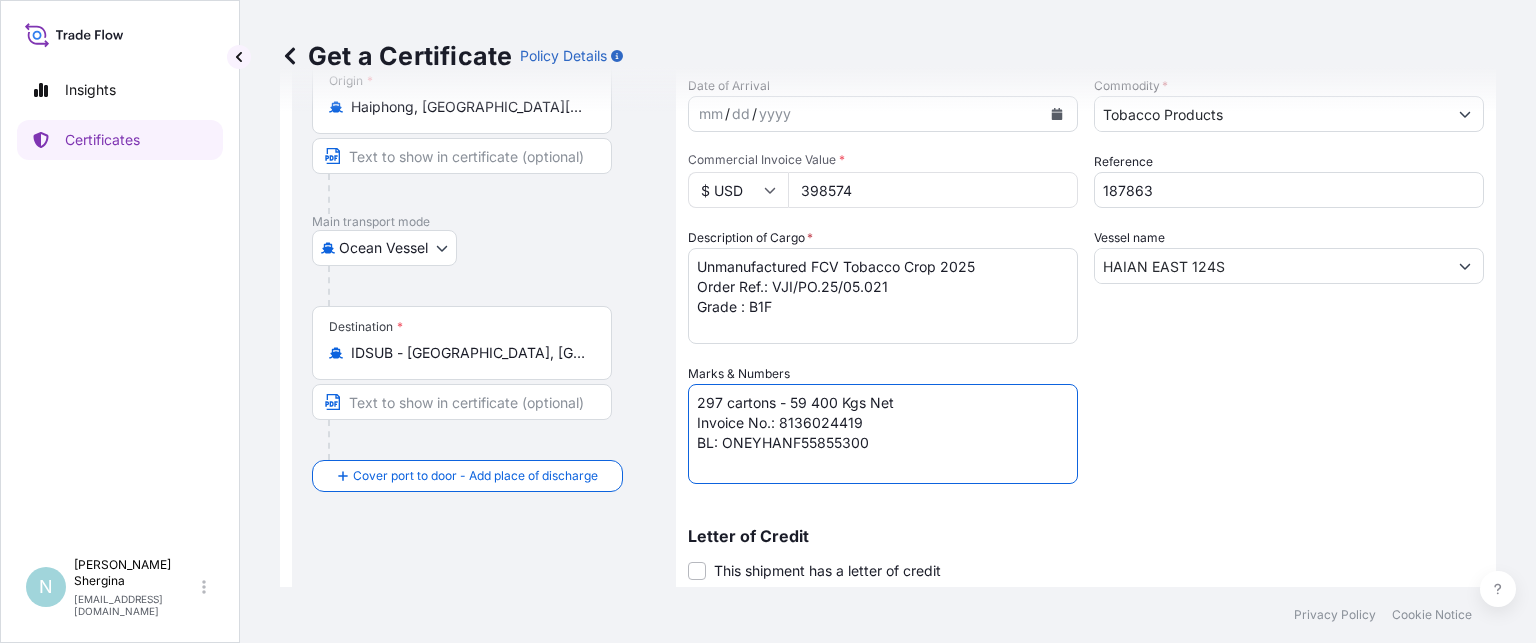 drag, startPoint x: 783, startPoint y: 417, endPoint x: 883, endPoint y: 415, distance: 100.02 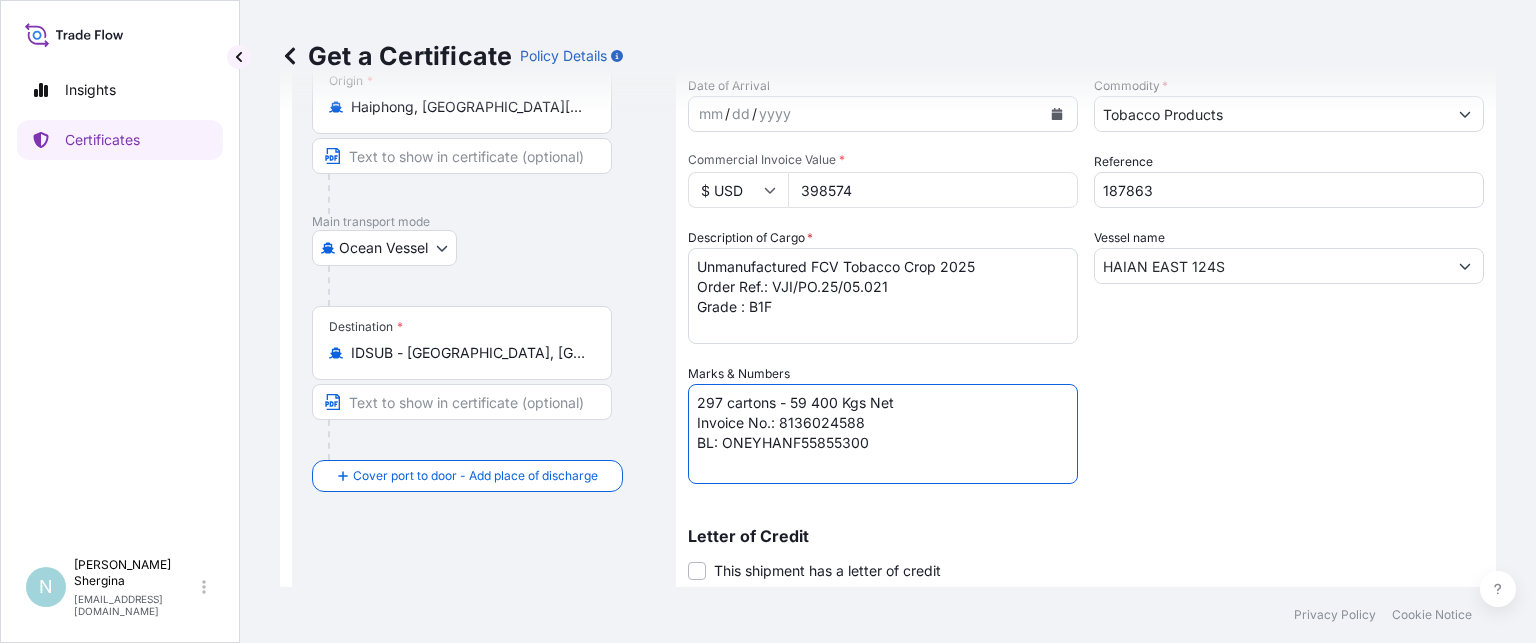 drag, startPoint x: 723, startPoint y: 440, endPoint x: 921, endPoint y: 440, distance: 198 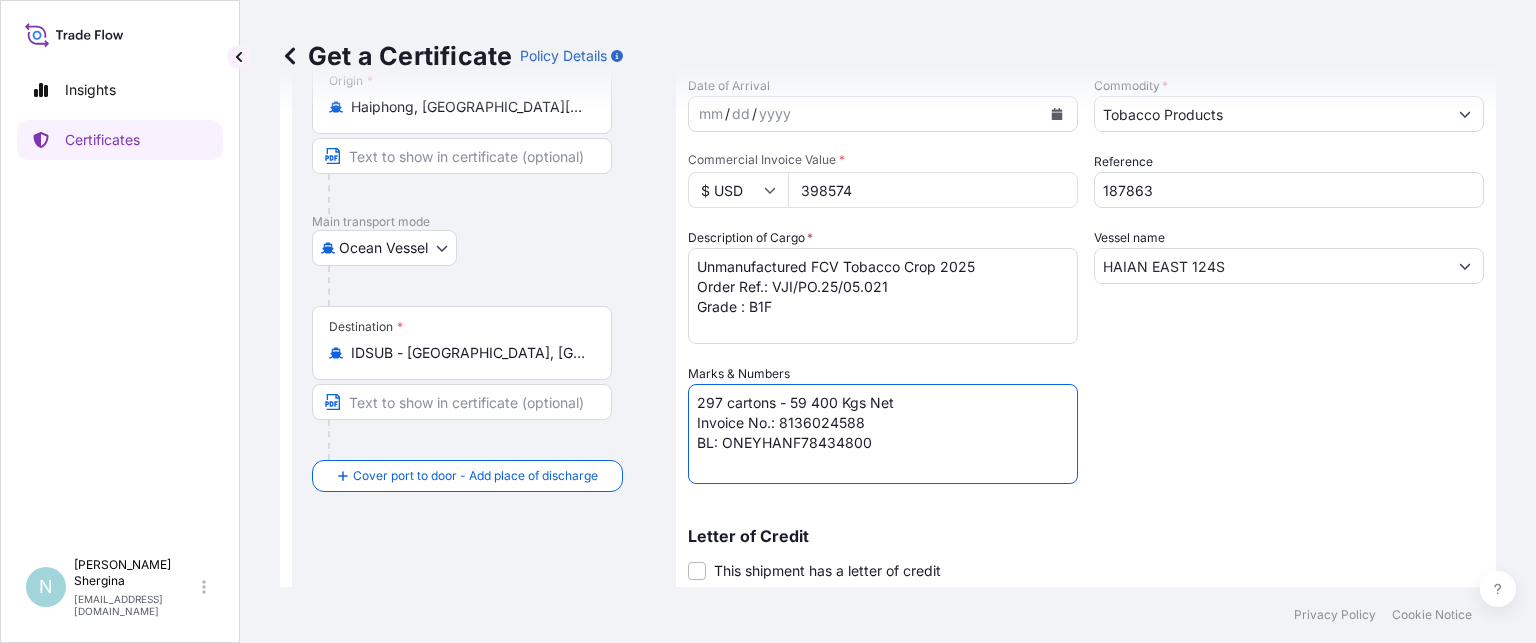 type on "297 cartons - 59 400 Kgs Net
Invoice No.: 8136024588
BL: ONEYHANF78434800" 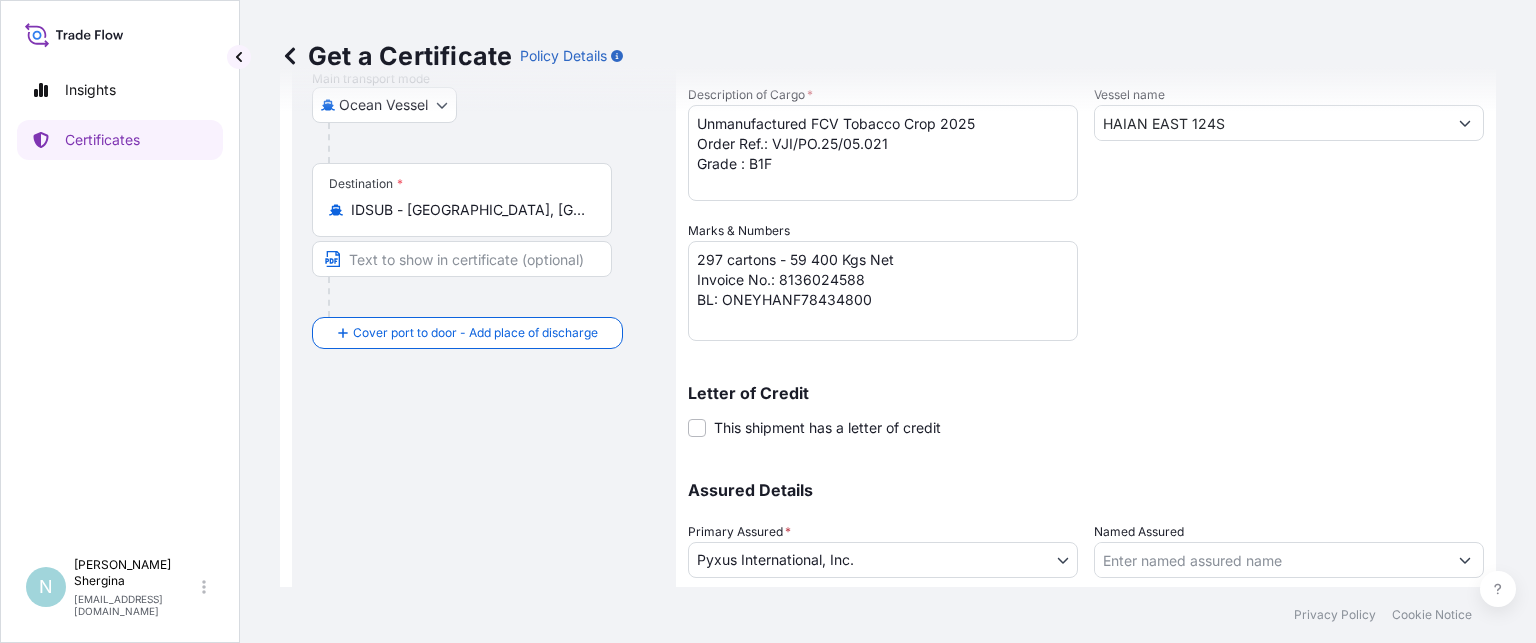 scroll, scrollTop: 480, scrollLeft: 0, axis: vertical 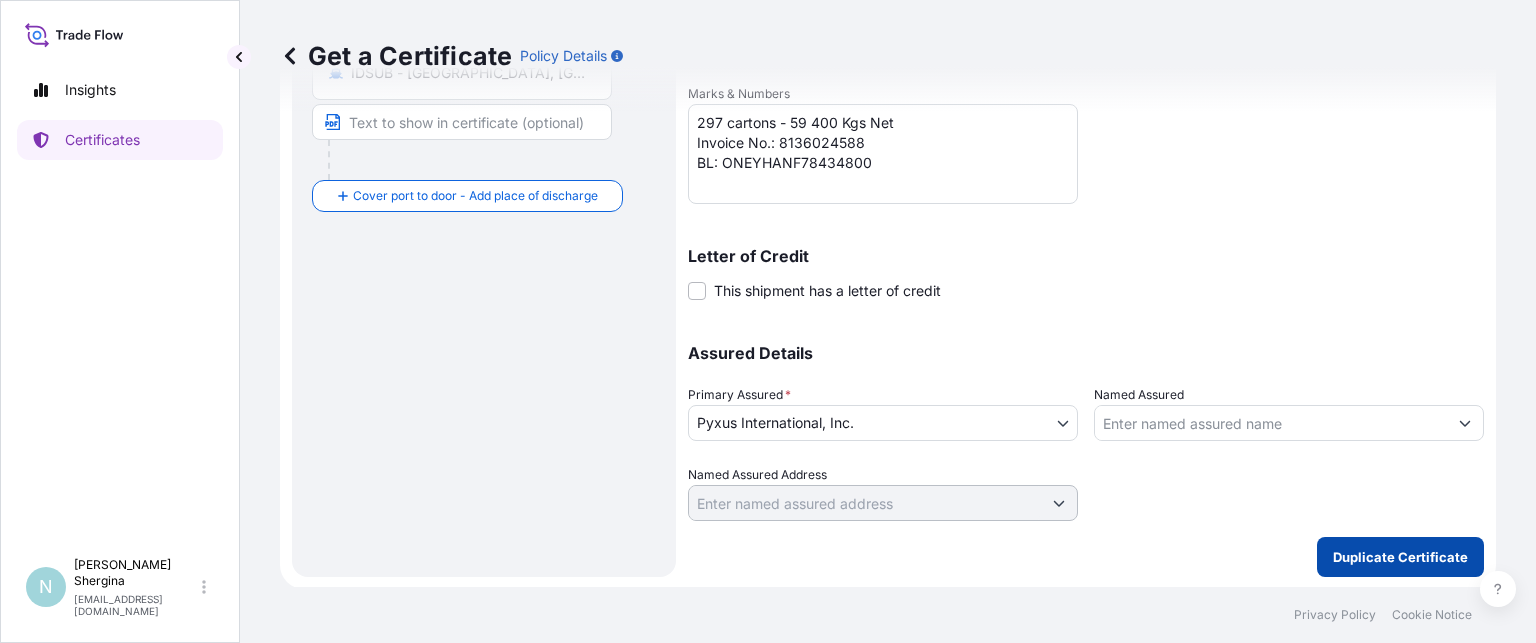 click on "Duplicate Certificate" at bounding box center [1400, 557] 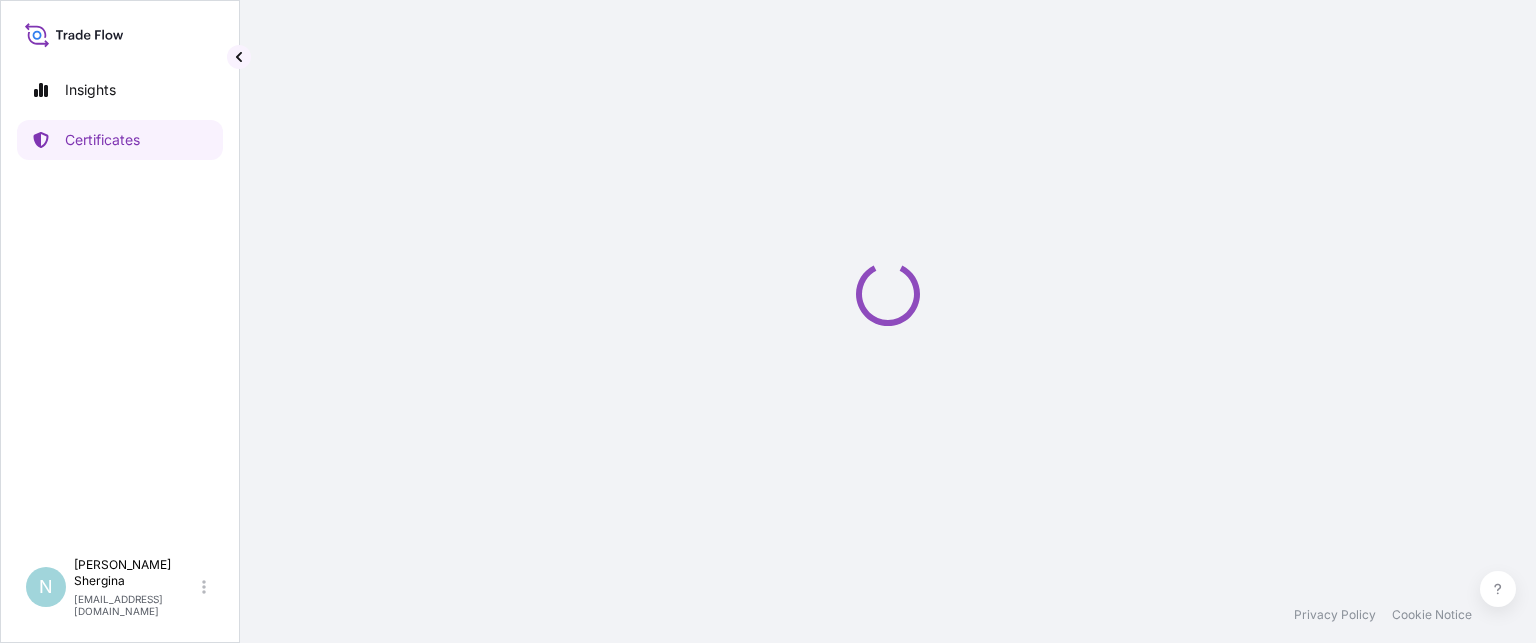 scroll, scrollTop: 0, scrollLeft: 0, axis: both 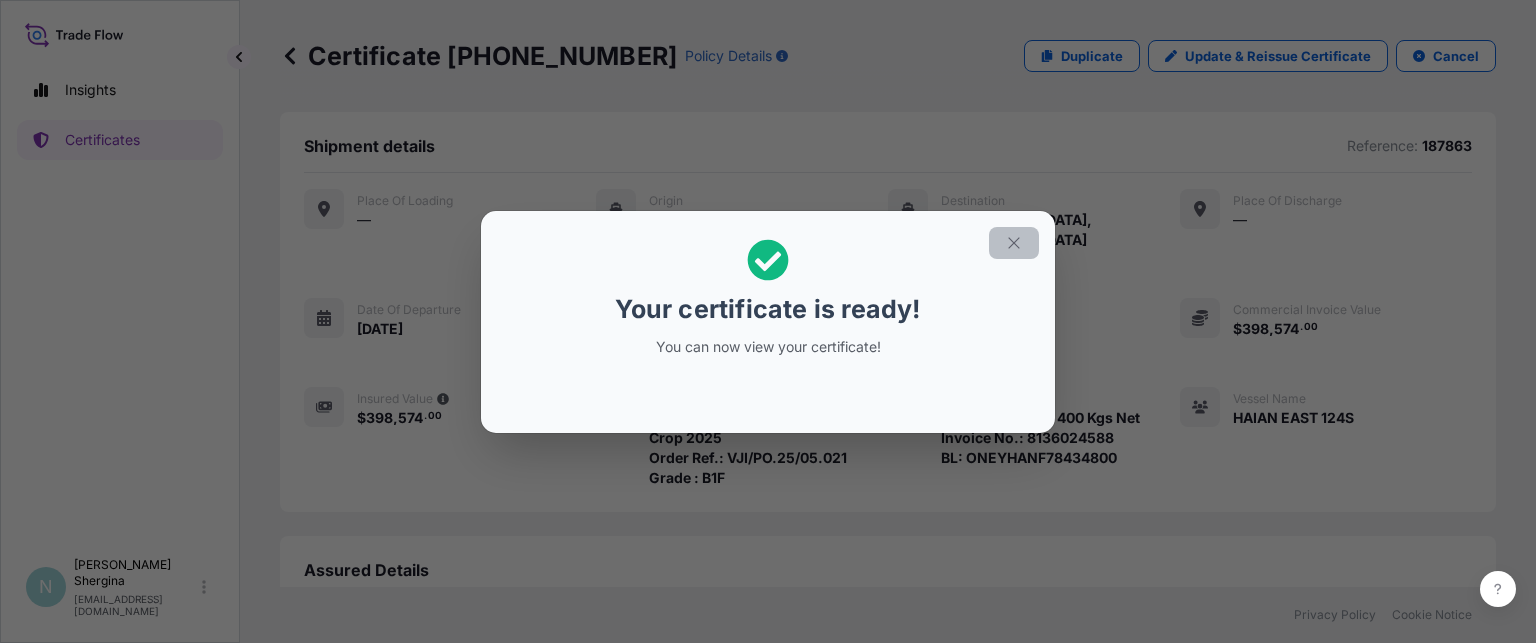 click 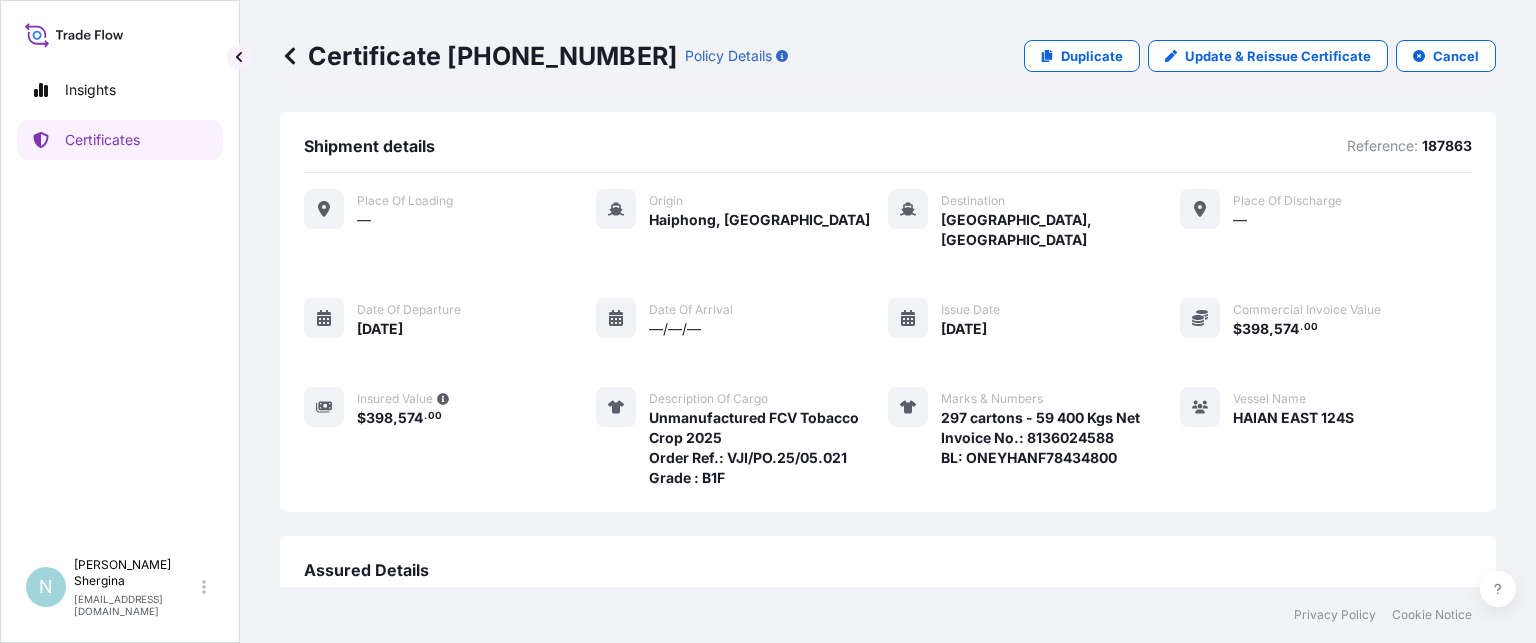 scroll, scrollTop: 276, scrollLeft: 0, axis: vertical 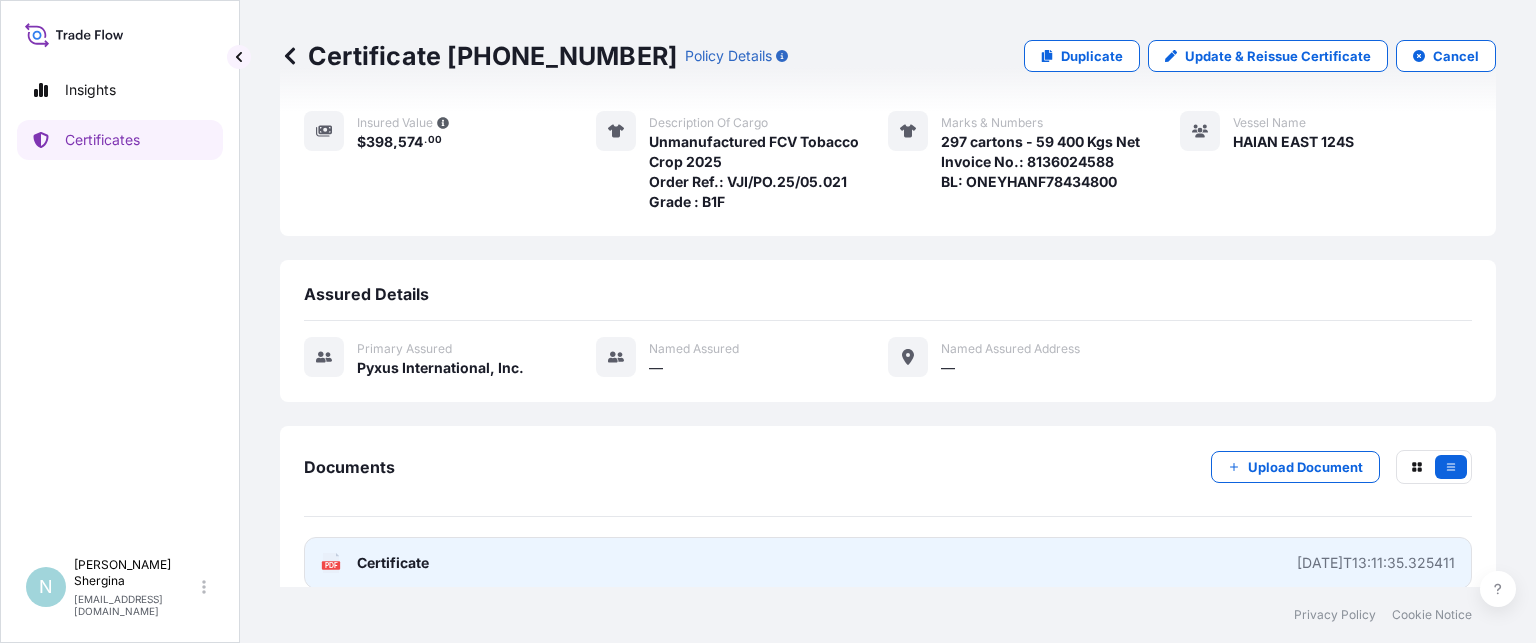 click on "[DATE]T13:11:35.325411" at bounding box center [1376, 563] 